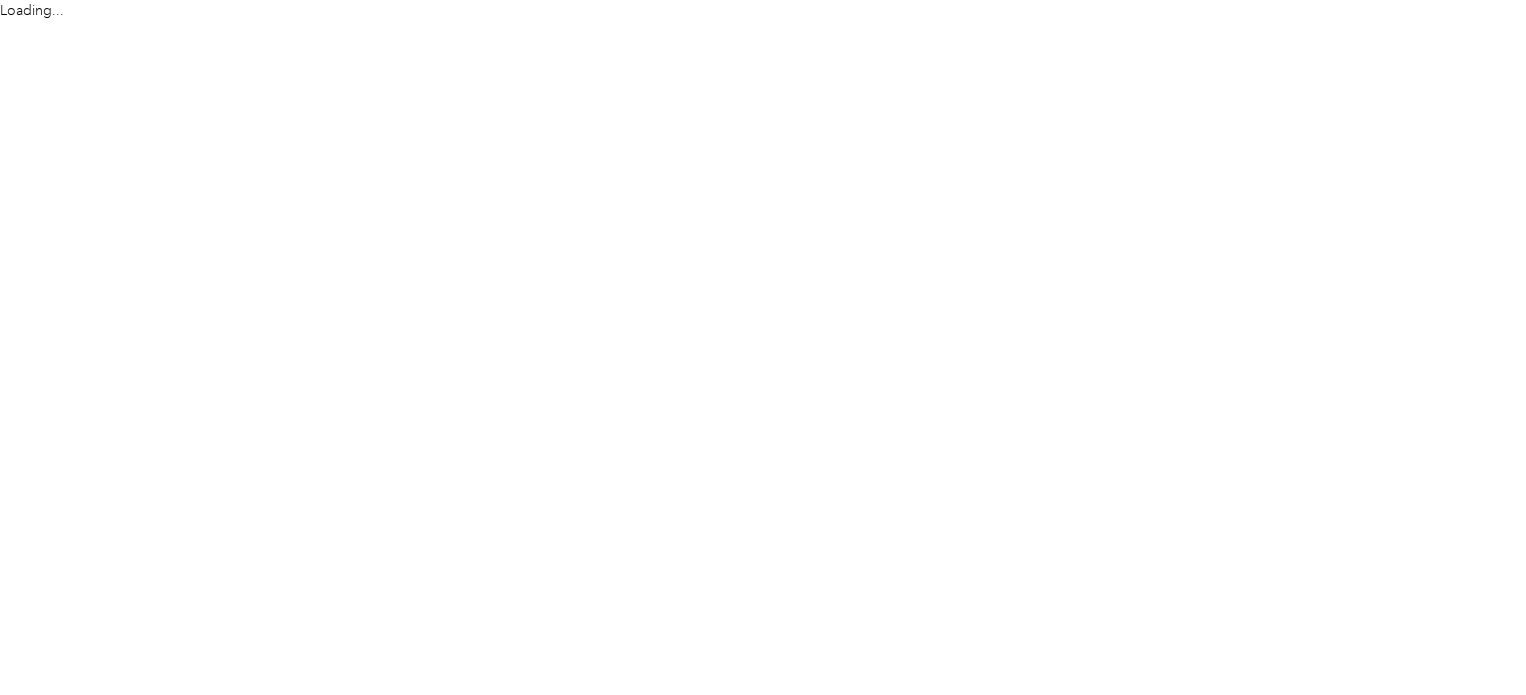 scroll, scrollTop: 0, scrollLeft: 0, axis: both 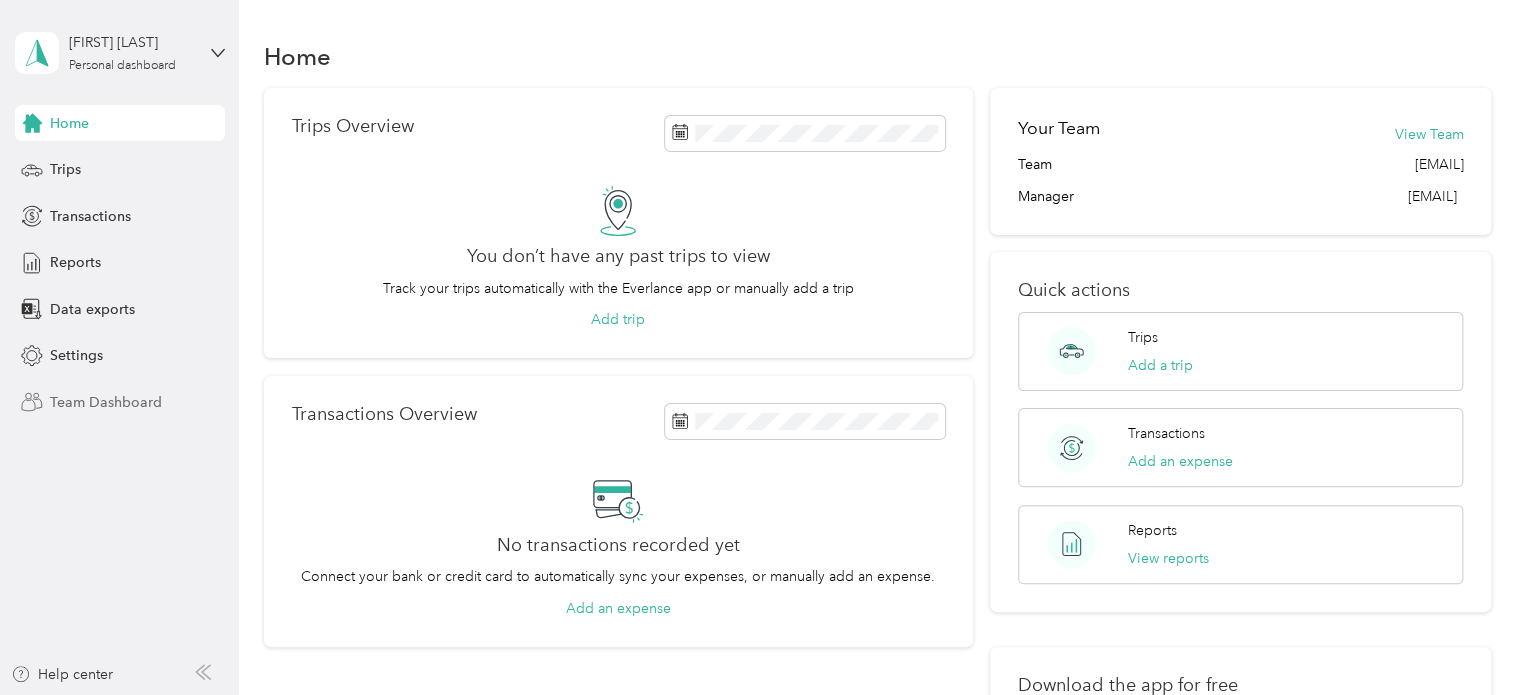 click on "Team Dashboard" at bounding box center [106, 402] 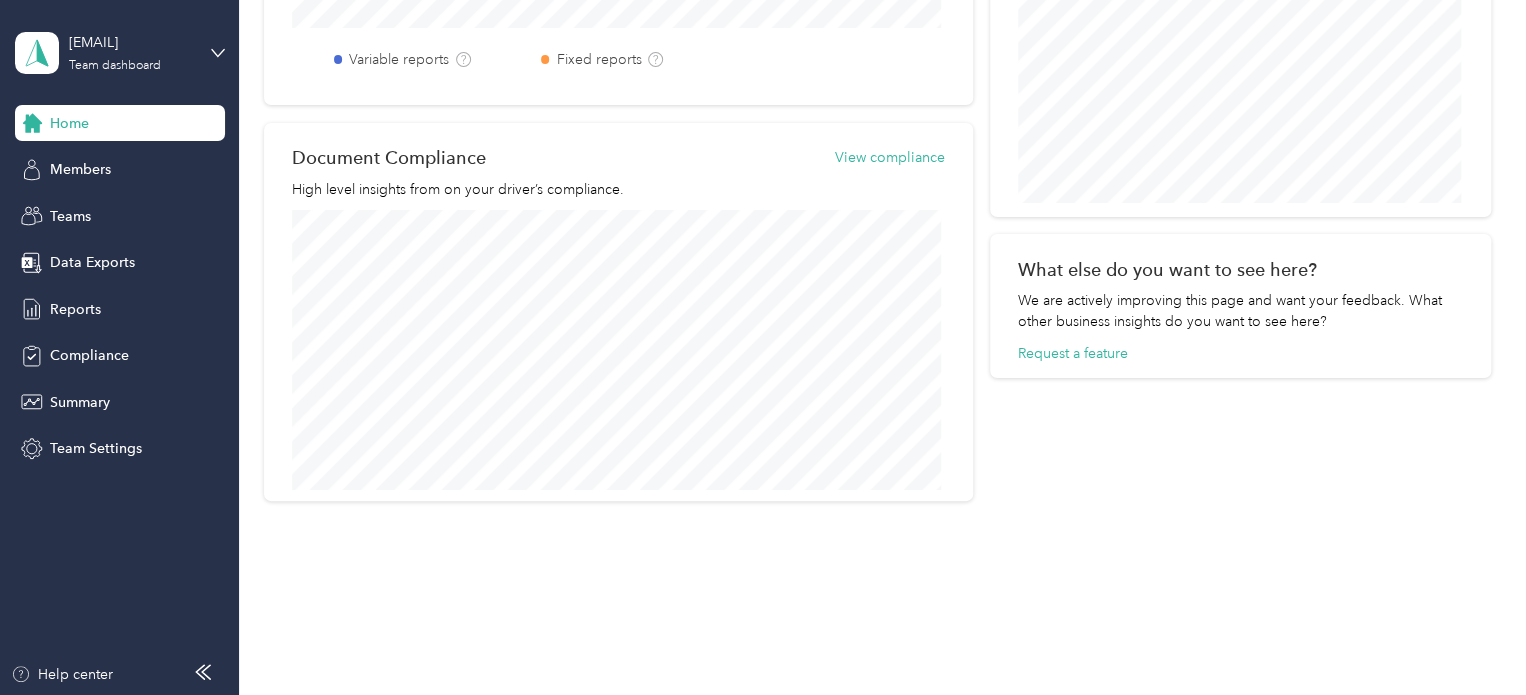 scroll, scrollTop: 881, scrollLeft: 0, axis: vertical 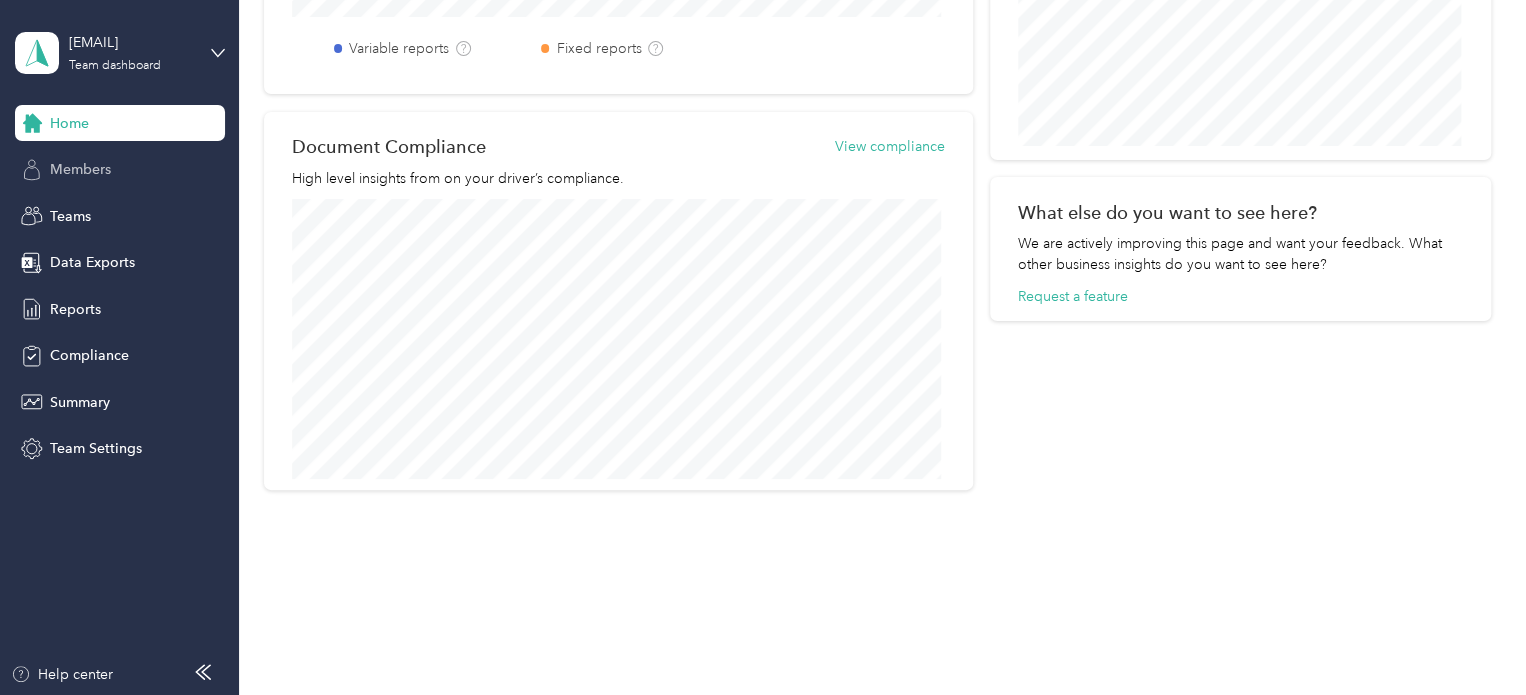click on "Members" at bounding box center [120, 170] 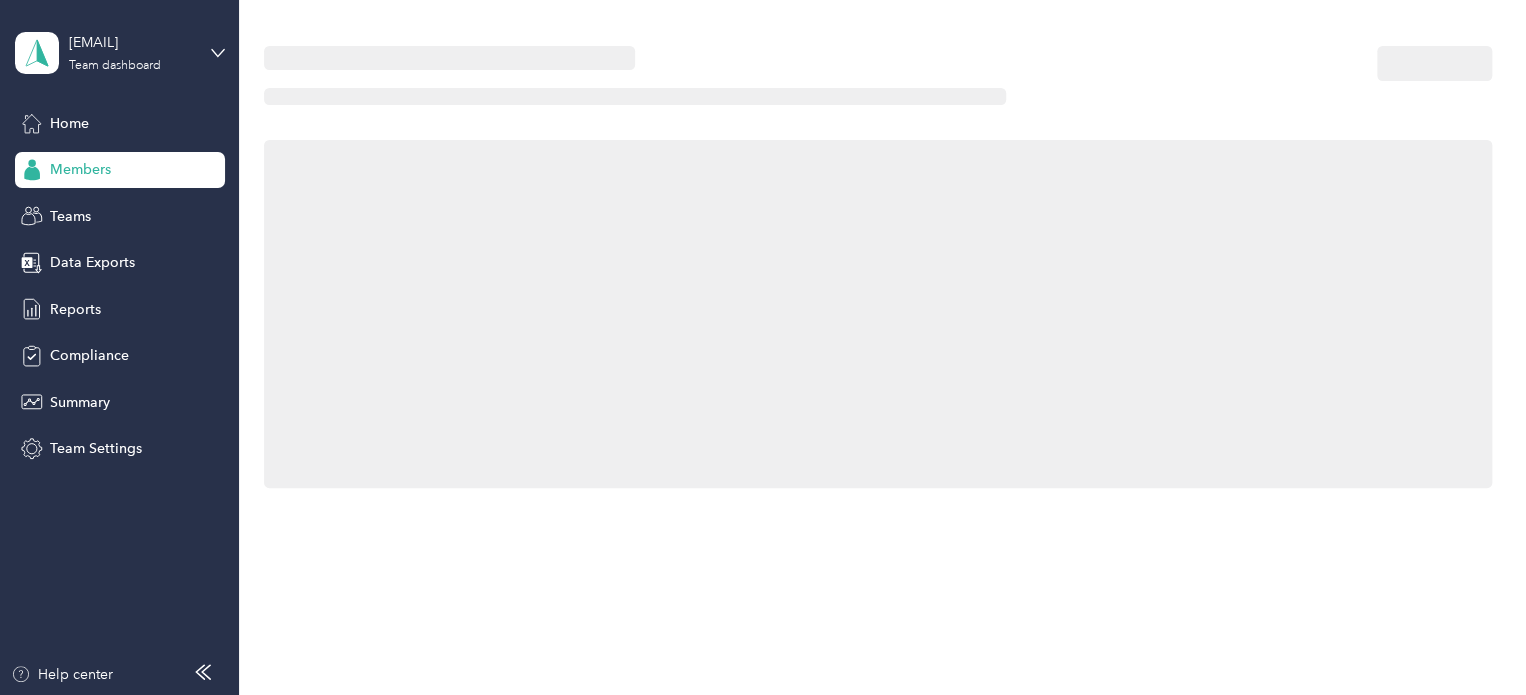 scroll, scrollTop: 0, scrollLeft: 0, axis: both 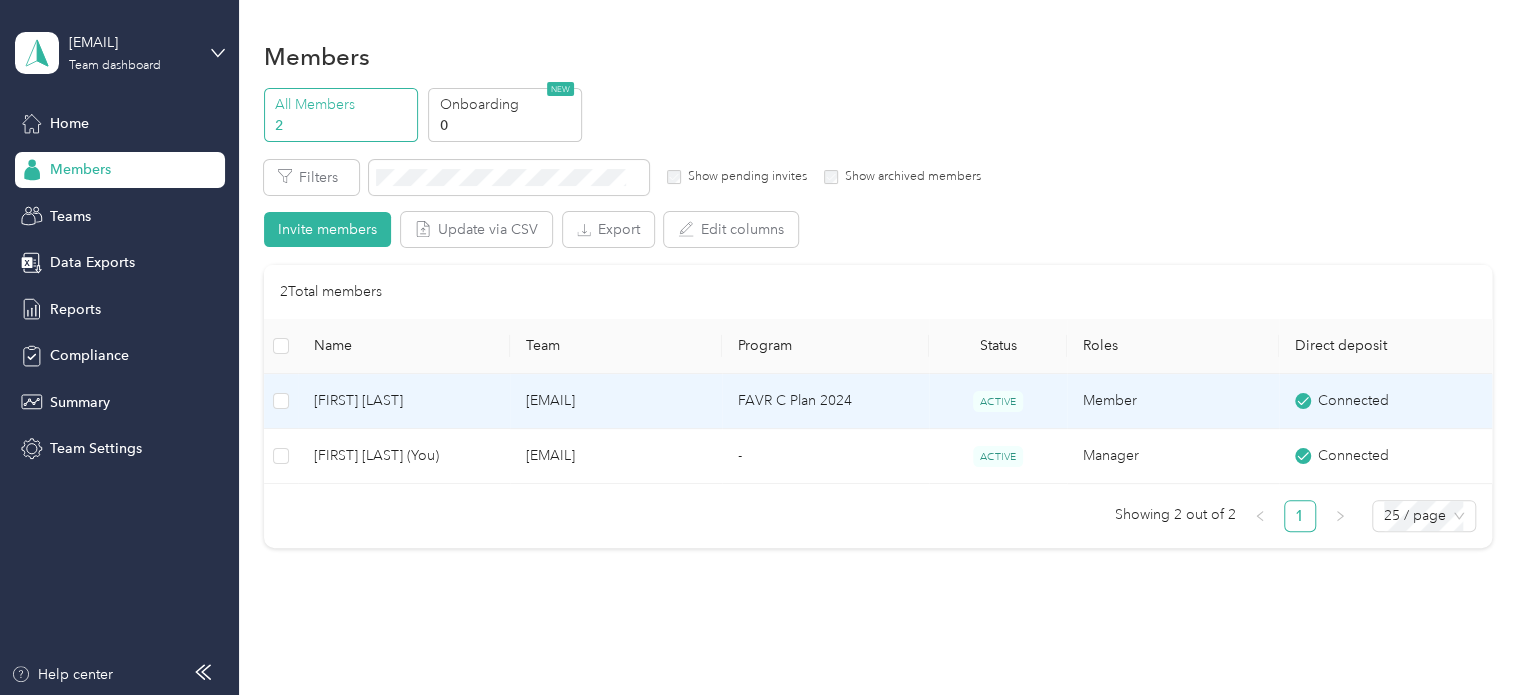 click on "[FIRST] [LAST]" at bounding box center (404, 401) 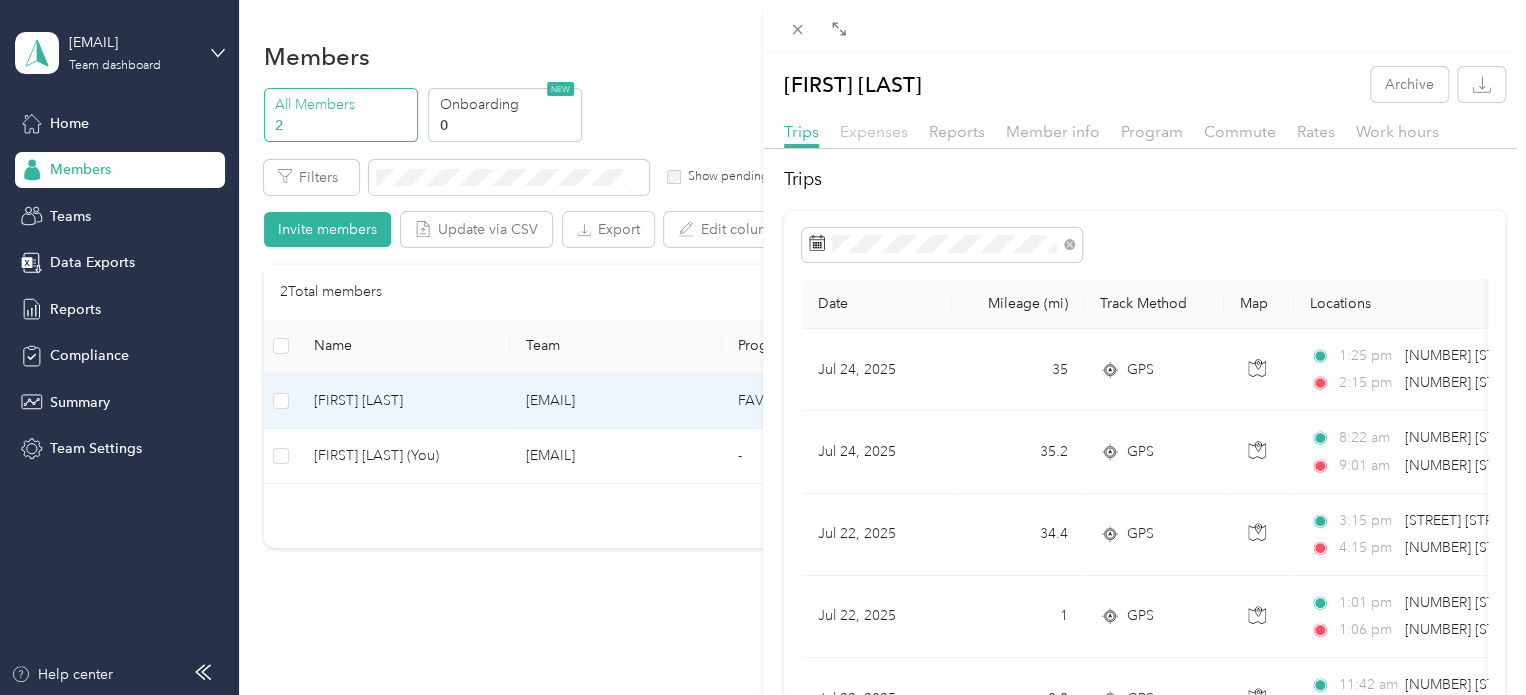 click on "Expenses" at bounding box center (874, 131) 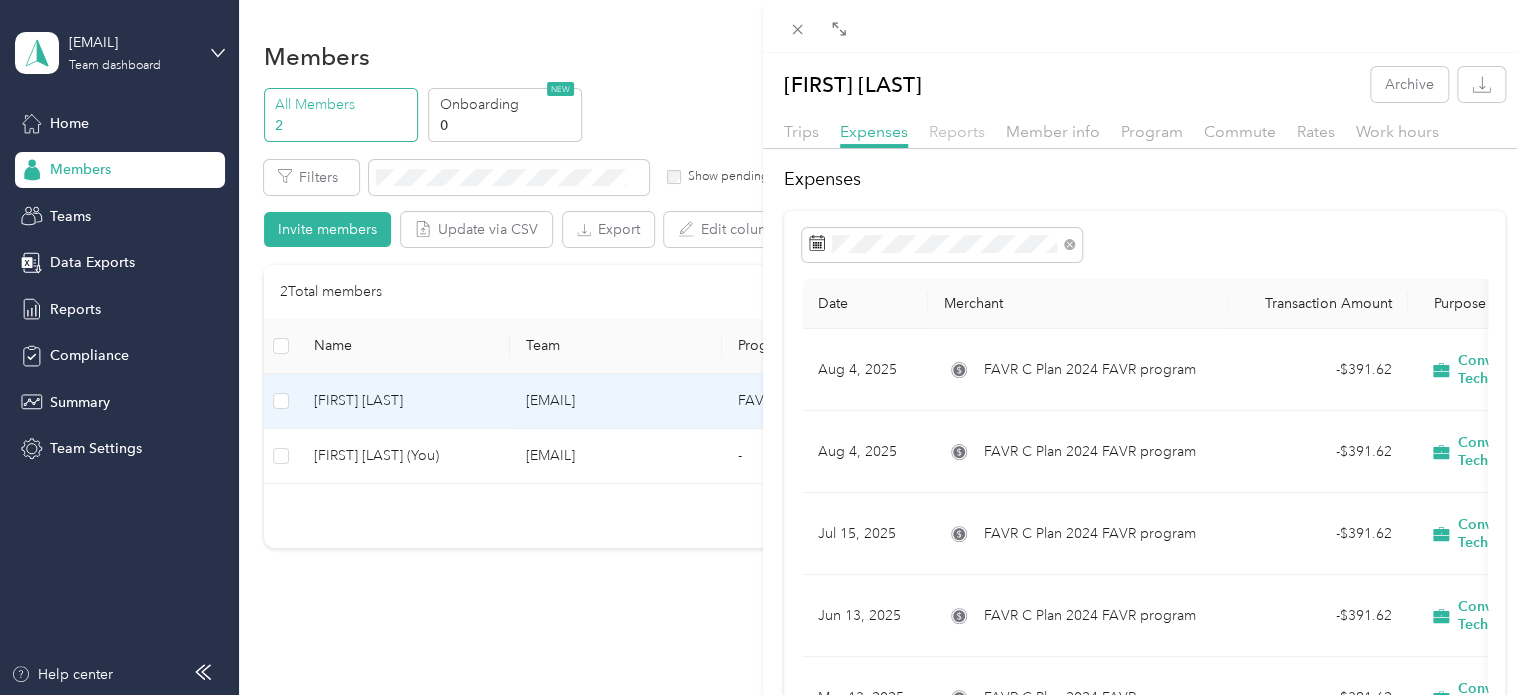 click on "Reports" at bounding box center (957, 131) 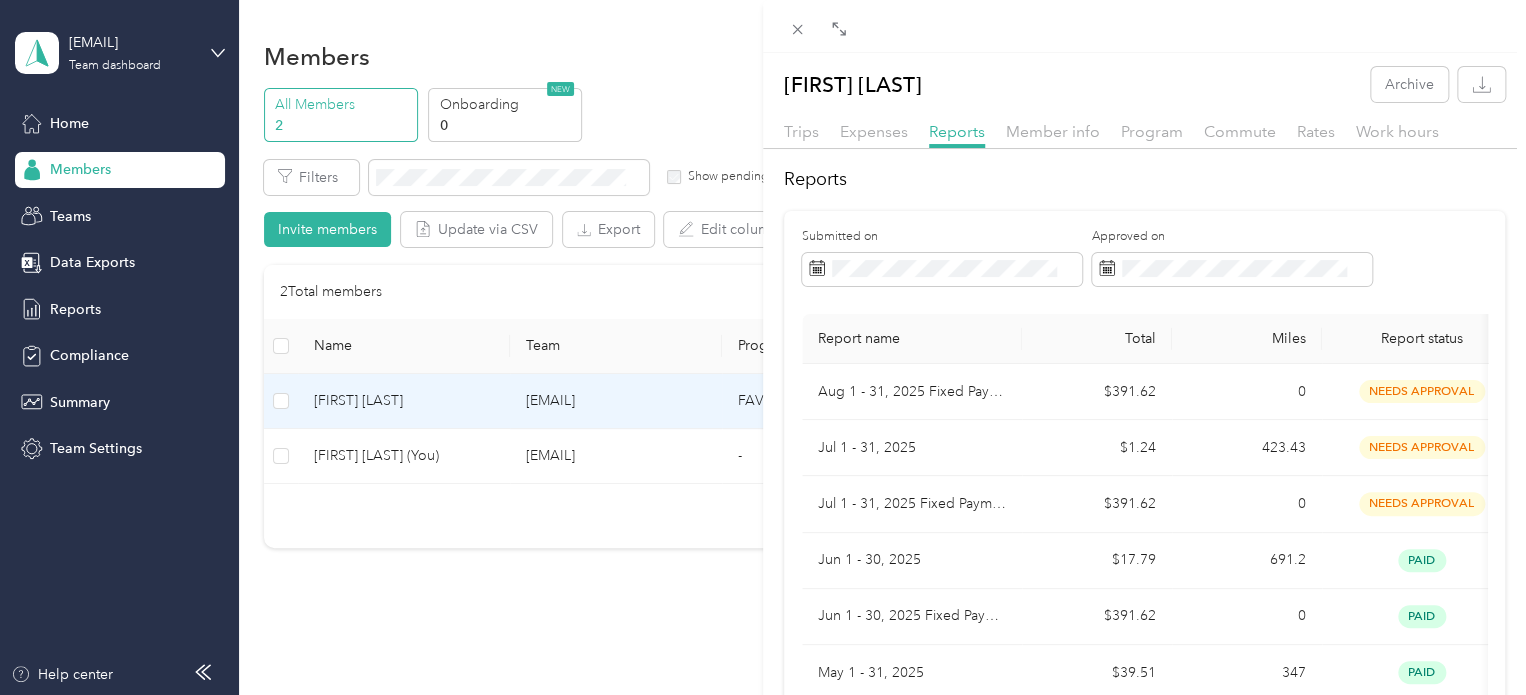 click on "[CITY] [LAST_NAME] Archive Trips Expenses Reports Member info Program Commute Rates Work hours Reports Submitted on Approved on Report name Total Miles Report status Submitted on [MONTH] [DAY] - [DAY], [YEAR] Fixed Payment [PRICE] [NUMBER] needs approval [MONTH] [DAY] - [DAY], [YEAR] [PRICE] [NUMBER] paid [MONTH]/[DAY]/[YEAR] [MONTH] [DAY] - [DAY], [YEAR] Fixed Payment [PRICE] [NUMBER] paid [MONTH] [DAY] - [DAY], [YEAR] [PRICE] [NUMBER] paid [MONTH]/[DAY]/[YEAR] [MONTH] [DAY] - [DAY], [YEAR] Fixed Payment [PRICE] [NUMBER] paid [MONTH] [DAY] - [DAY], [YEAR] [PRICE] [NUMBER] paid [MONTH]/[DAY]/[YEAR] [MONTH] [DAY] - [DAY], [YEAR] Fixed Payment [PRICE] [NUMBER] paid [MONTH] [DAY] - [DAY], [YEAR] [PRICE] [NUMBER] paid [MONTH]/[DAY]/[YEAR] [MONTH] [DAY] - [DAY], [YEAR] Fixed Payment [PRICE] [NUMBER] paid" at bounding box center (763, 347) 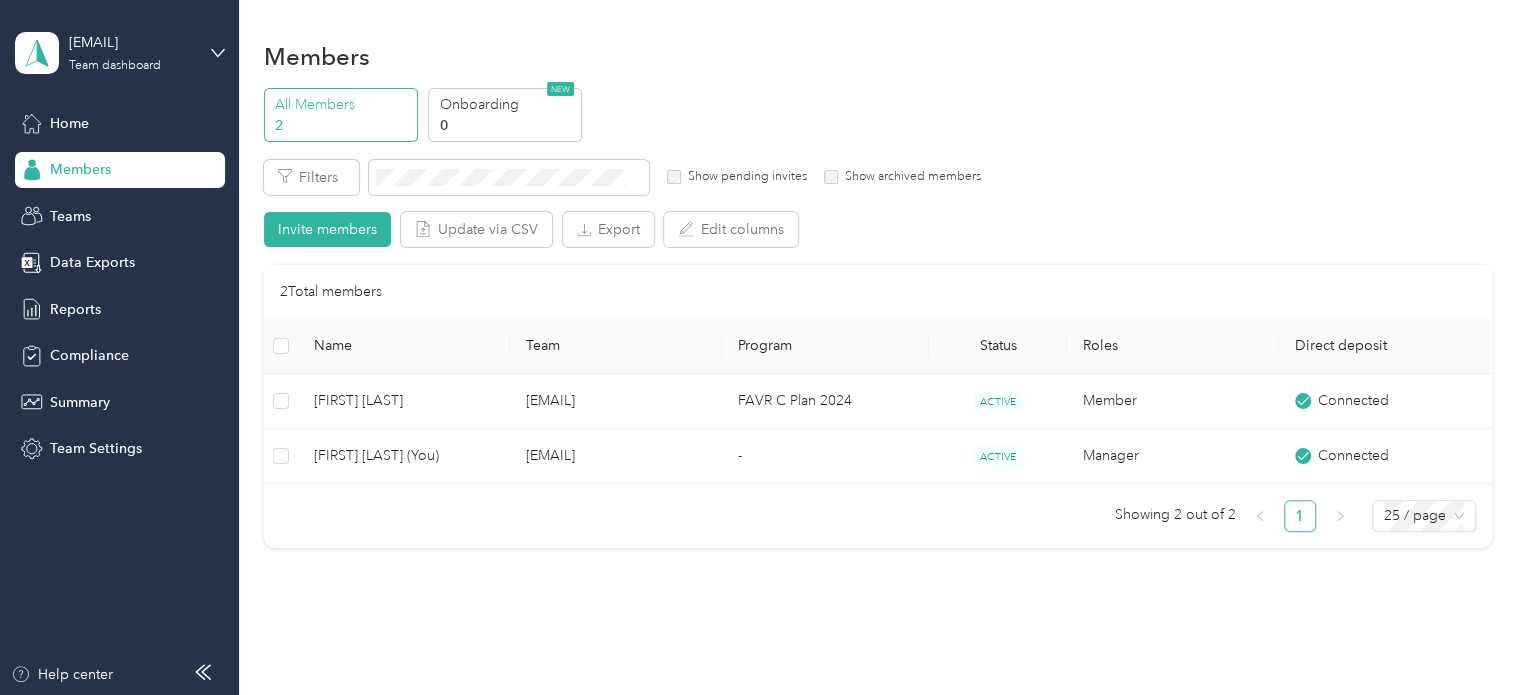 click on "Compliance" at bounding box center [89, 355] 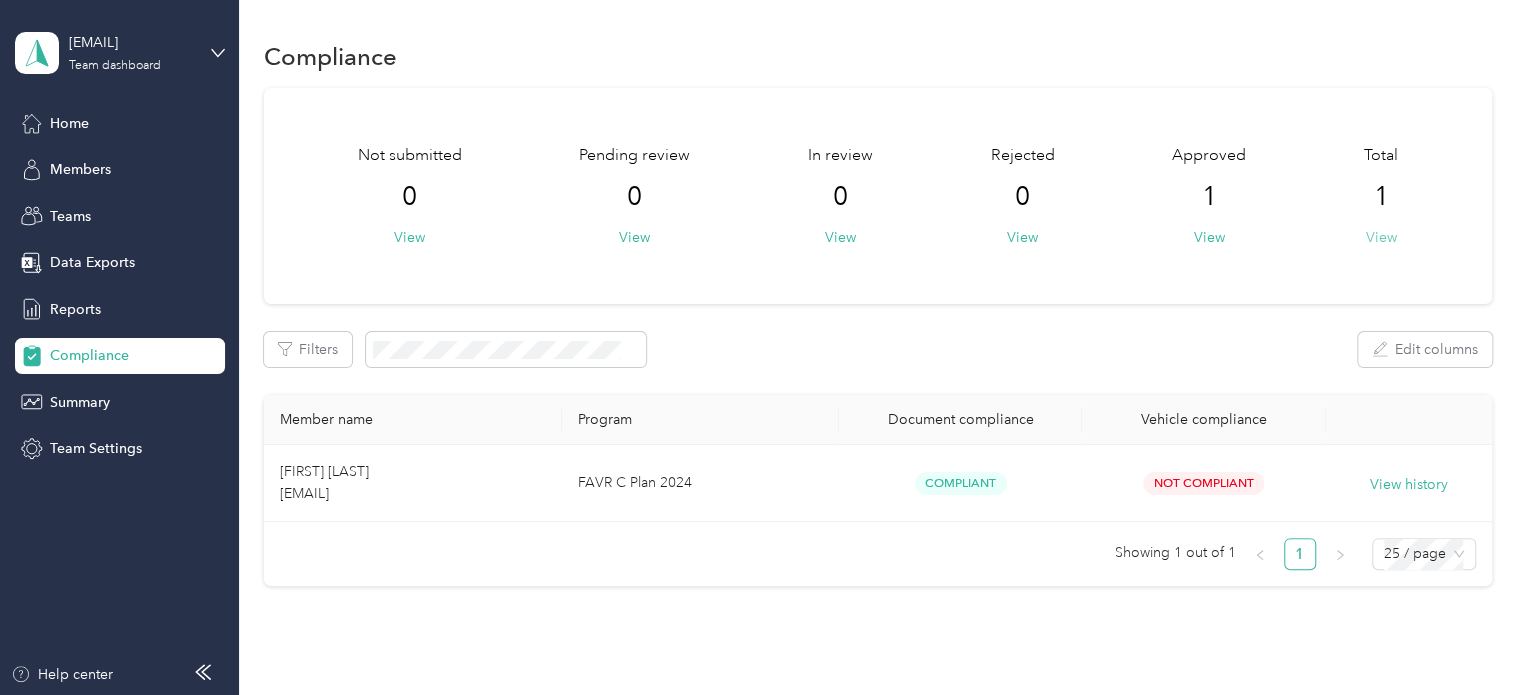 click on "View" at bounding box center (1380, 237) 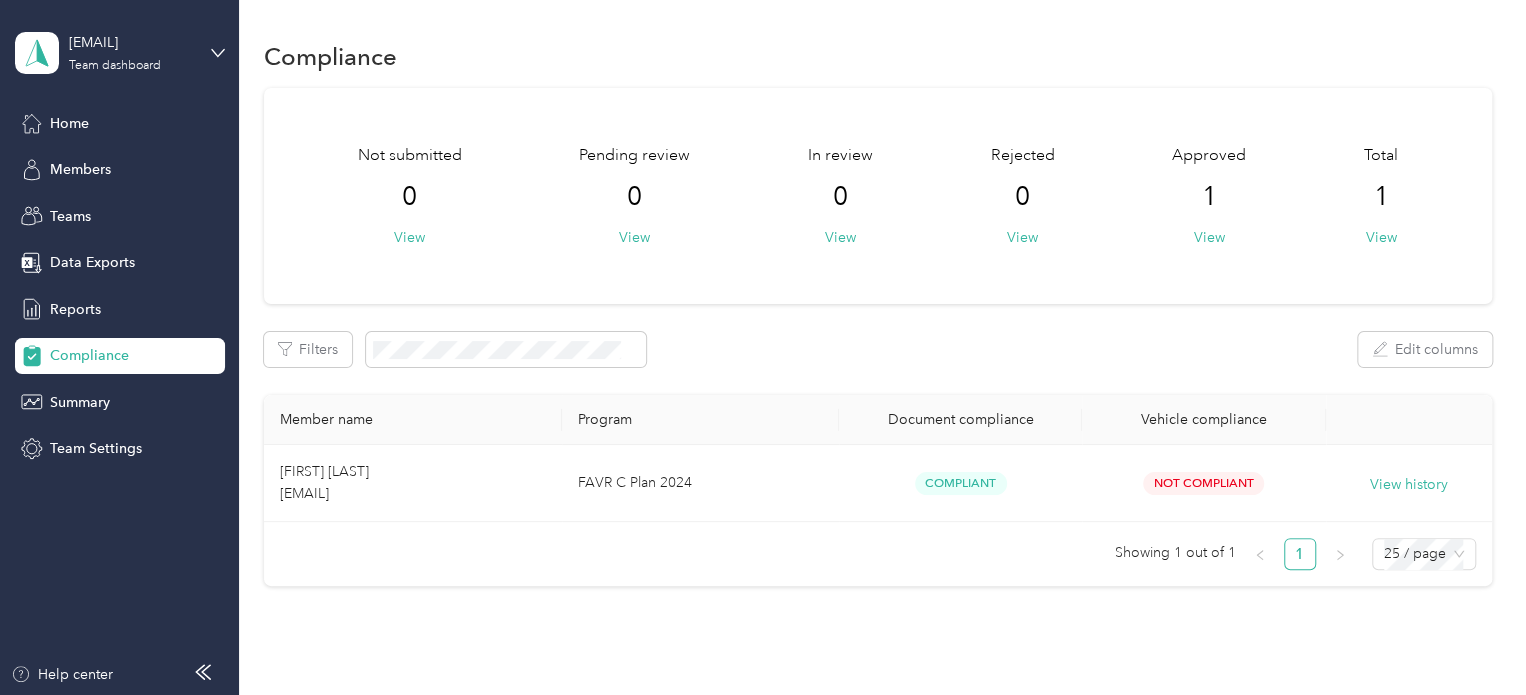 click on "Vehicle compliance" at bounding box center (1203, 419) 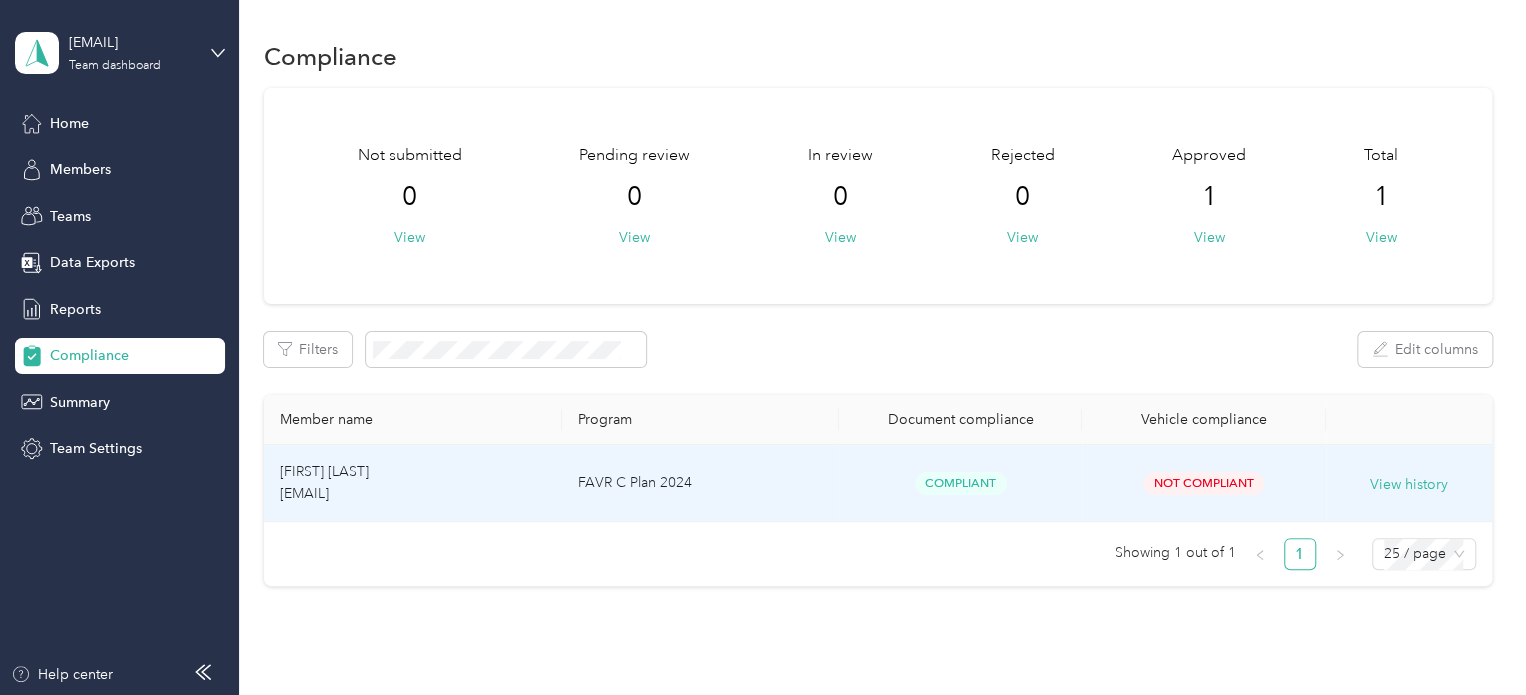click on "FAVR C Plan 2024" at bounding box center (700, 483) 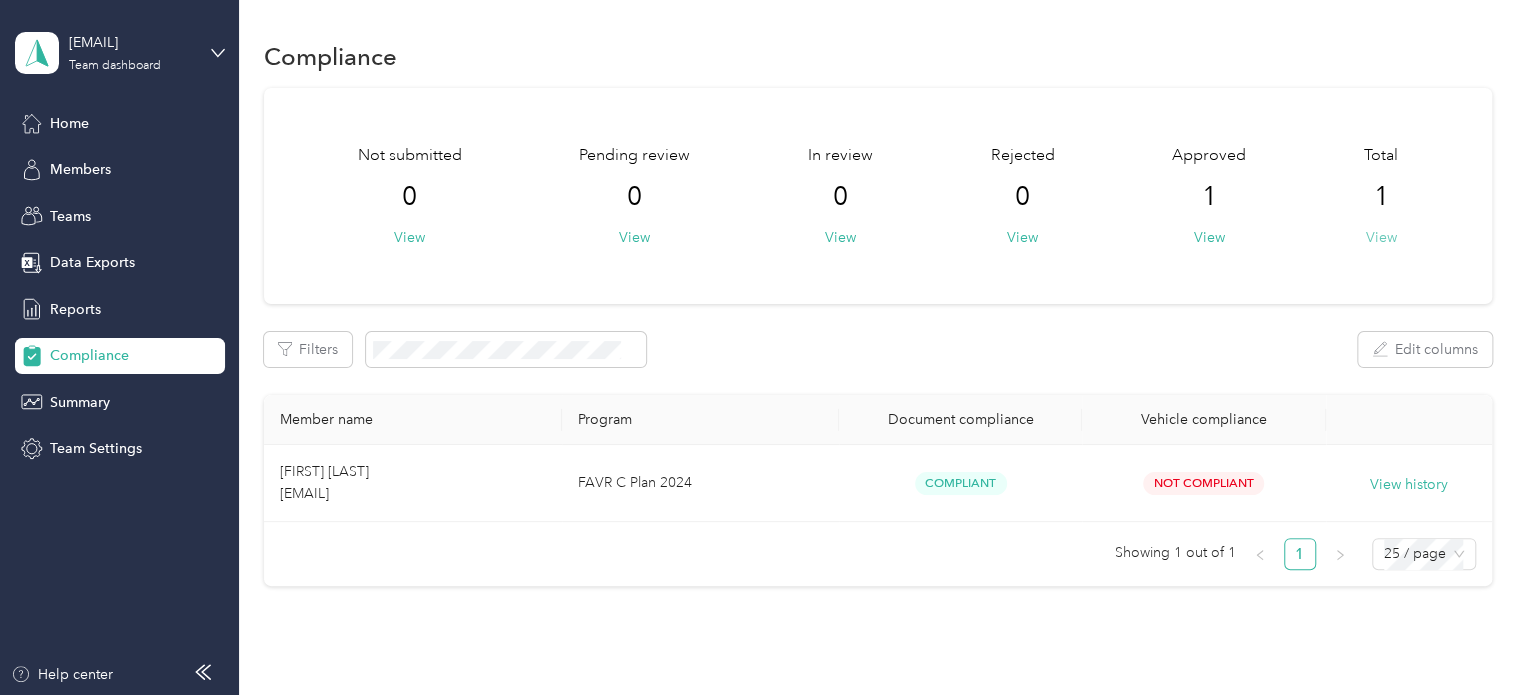 click on "View" at bounding box center [1380, 237] 